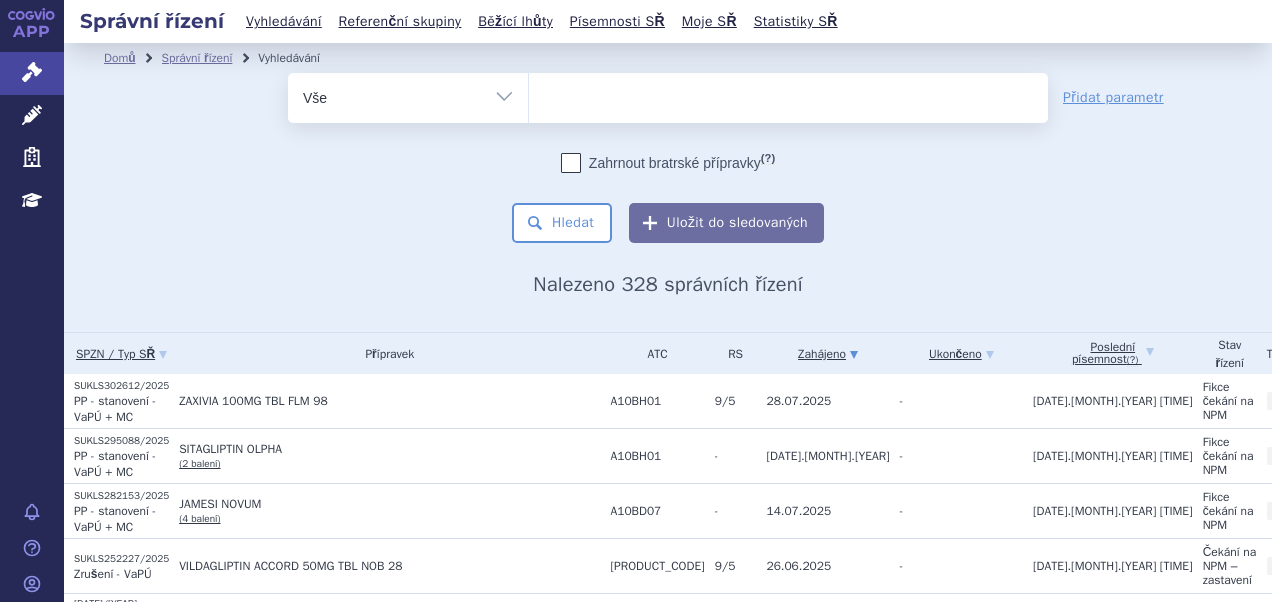 select 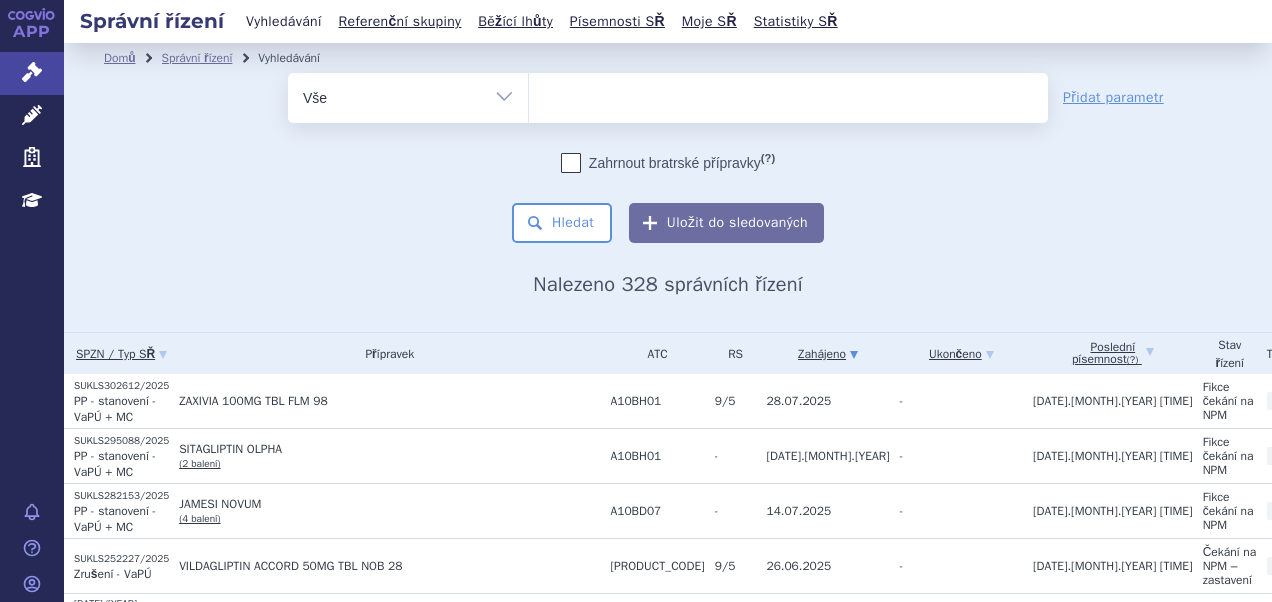 click on "Vyhledávání" at bounding box center [284, 21] 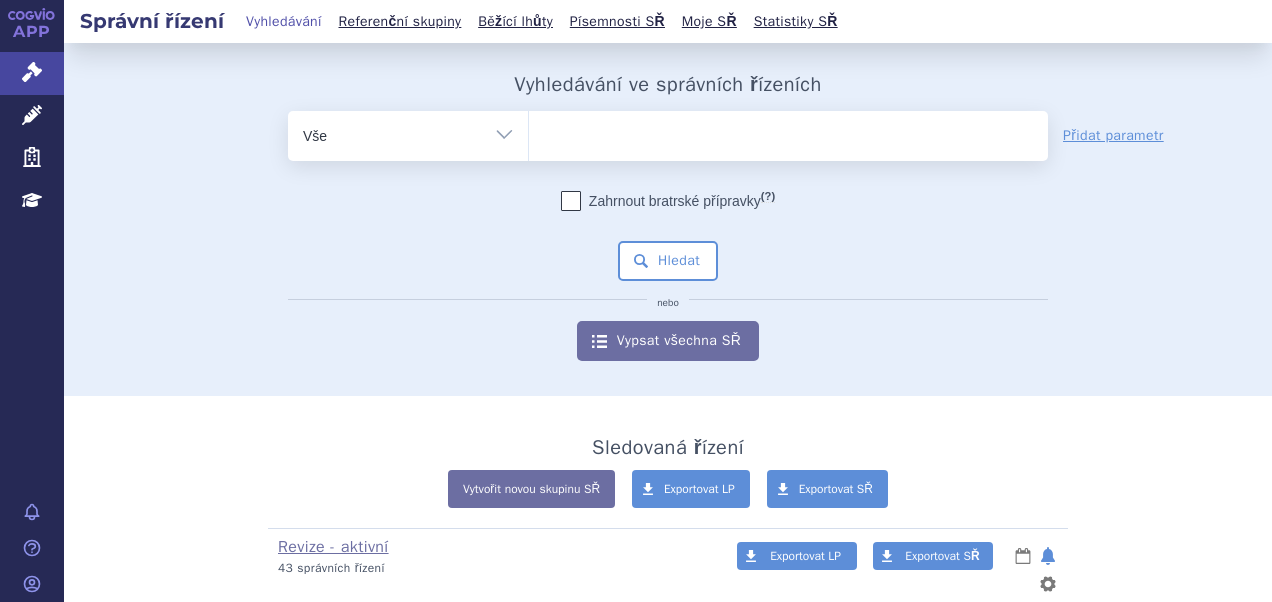 scroll, scrollTop: 0, scrollLeft: 0, axis: both 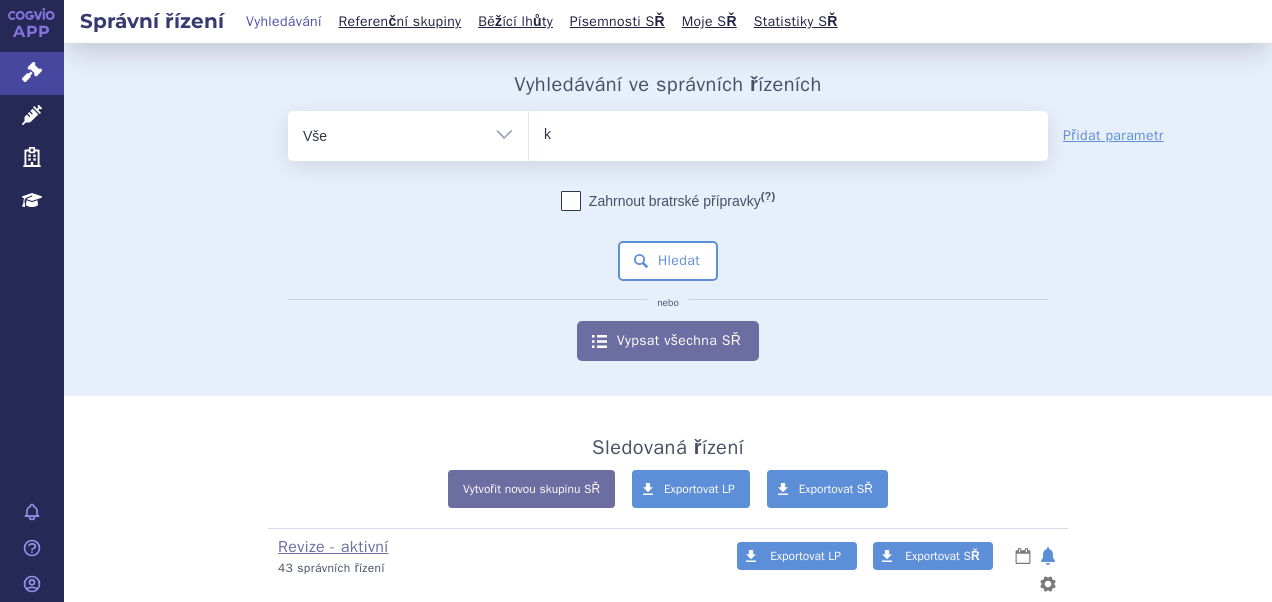 type on "ke" 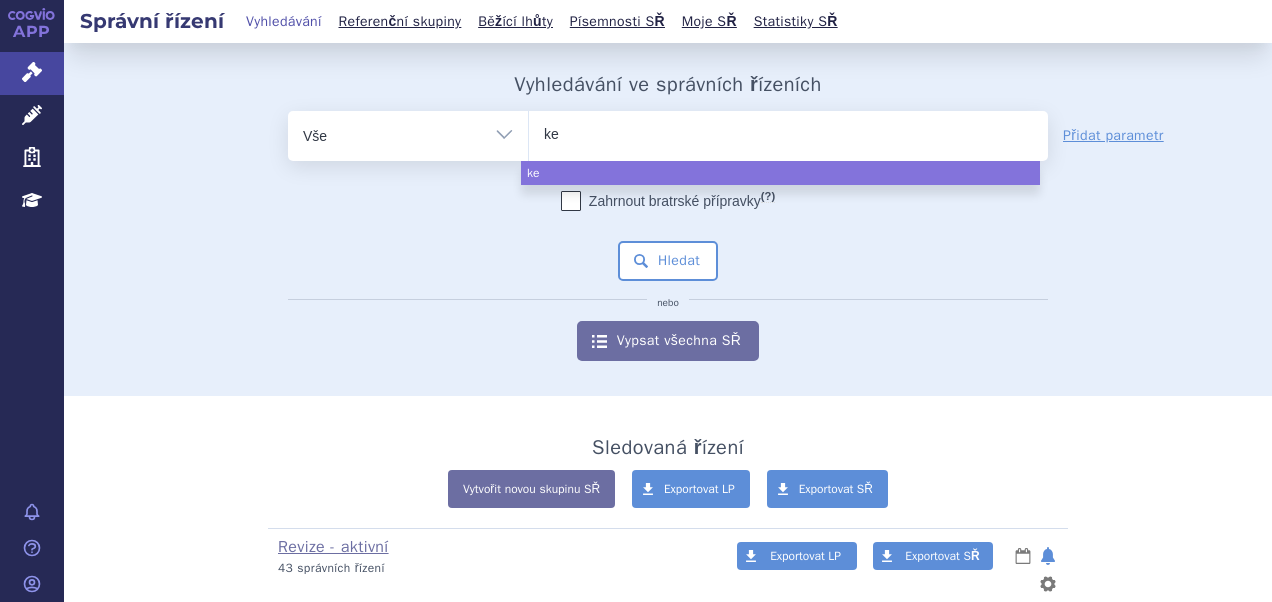 type on "key" 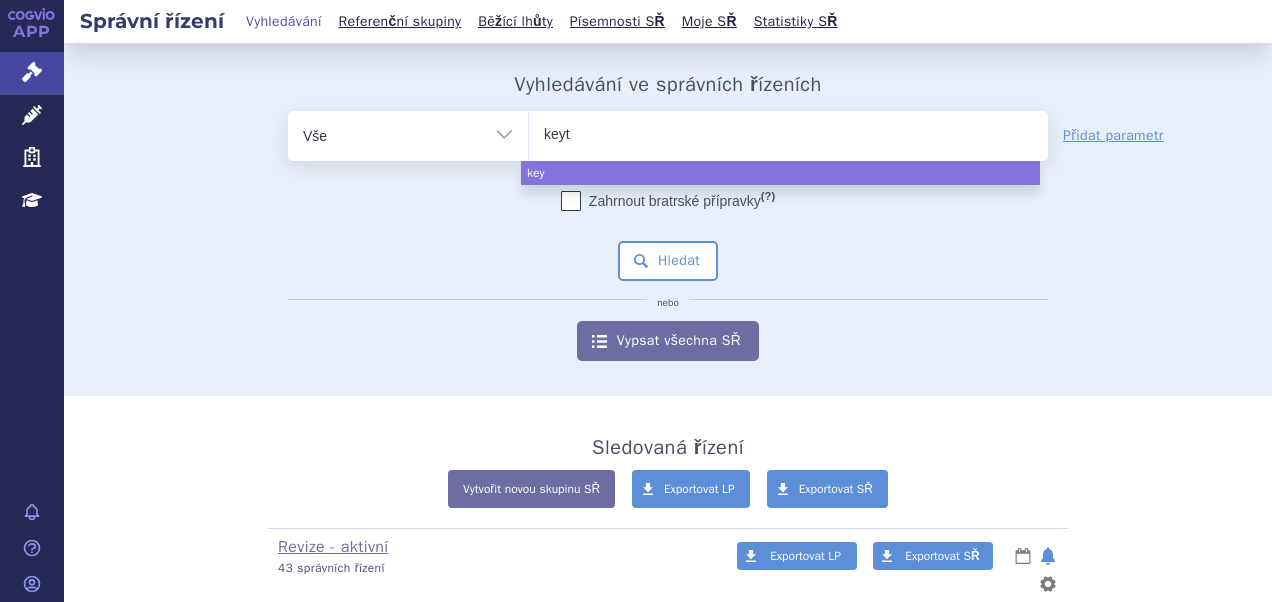 type on "keytr" 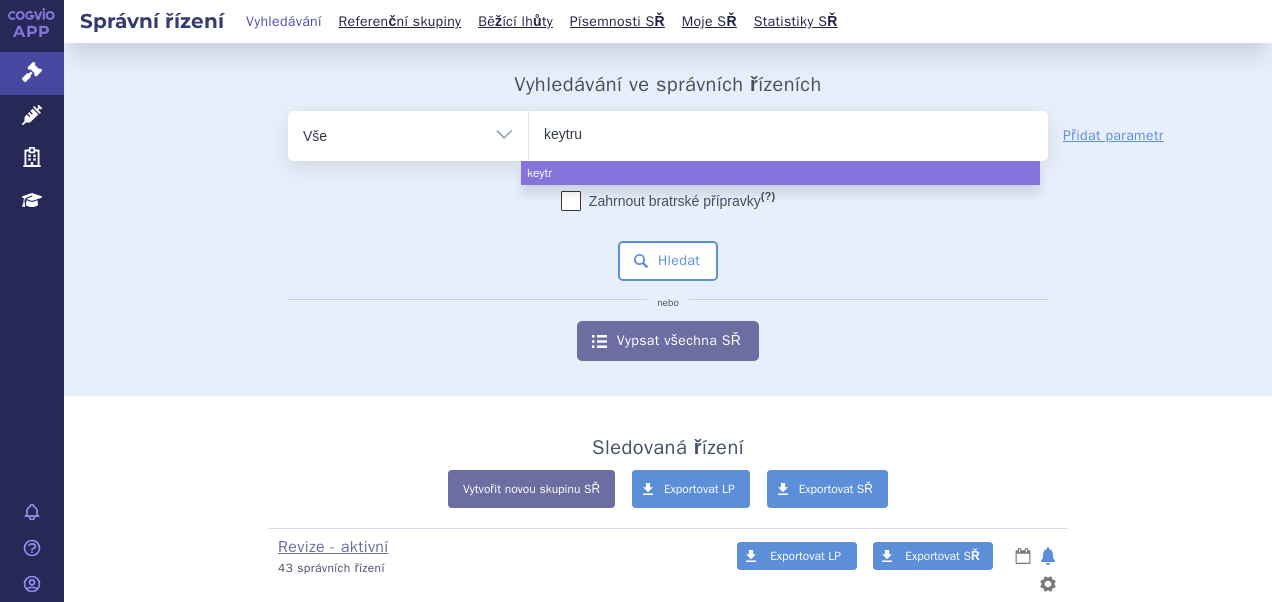 type on "keytrud" 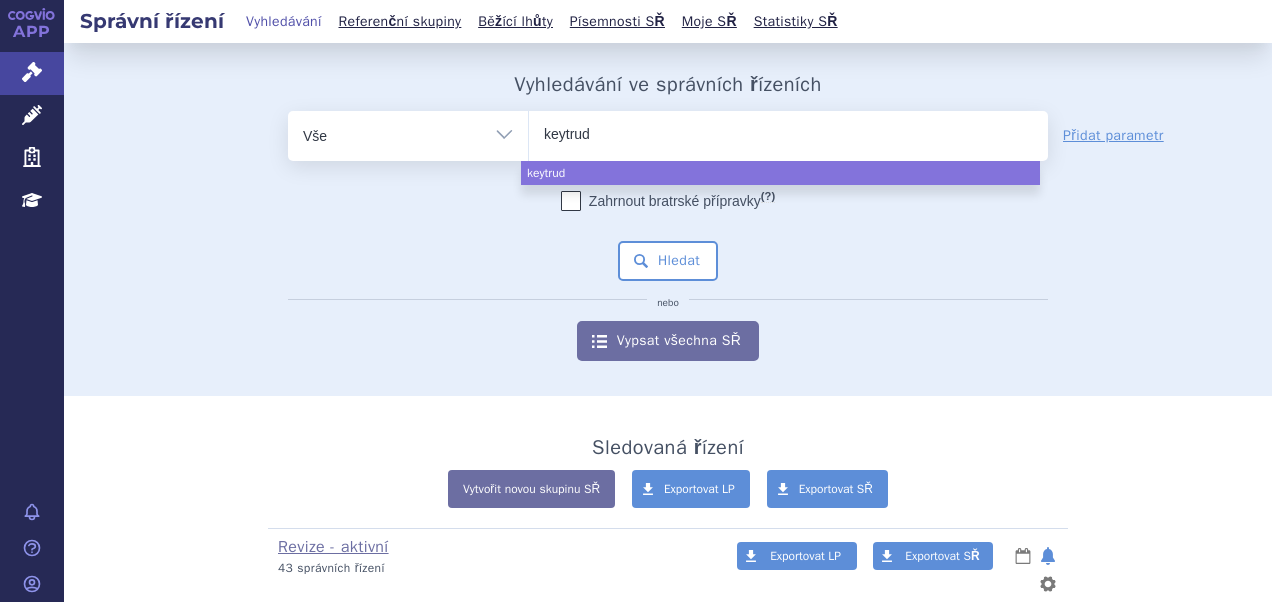 type on "keytruda" 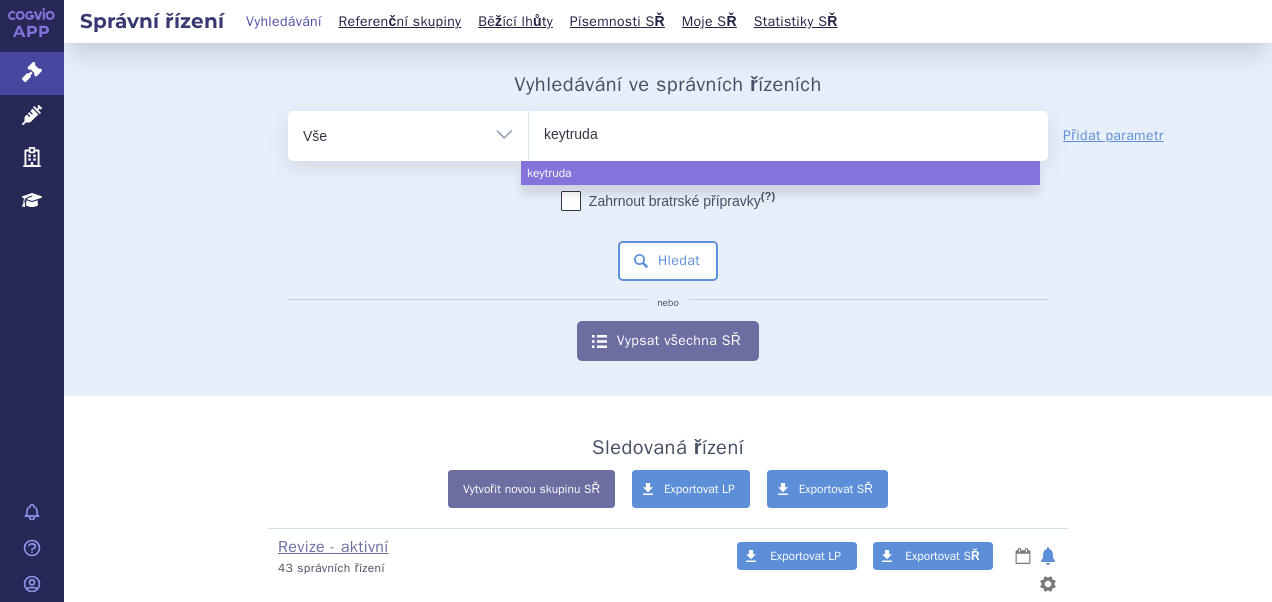 select on "keytruda" 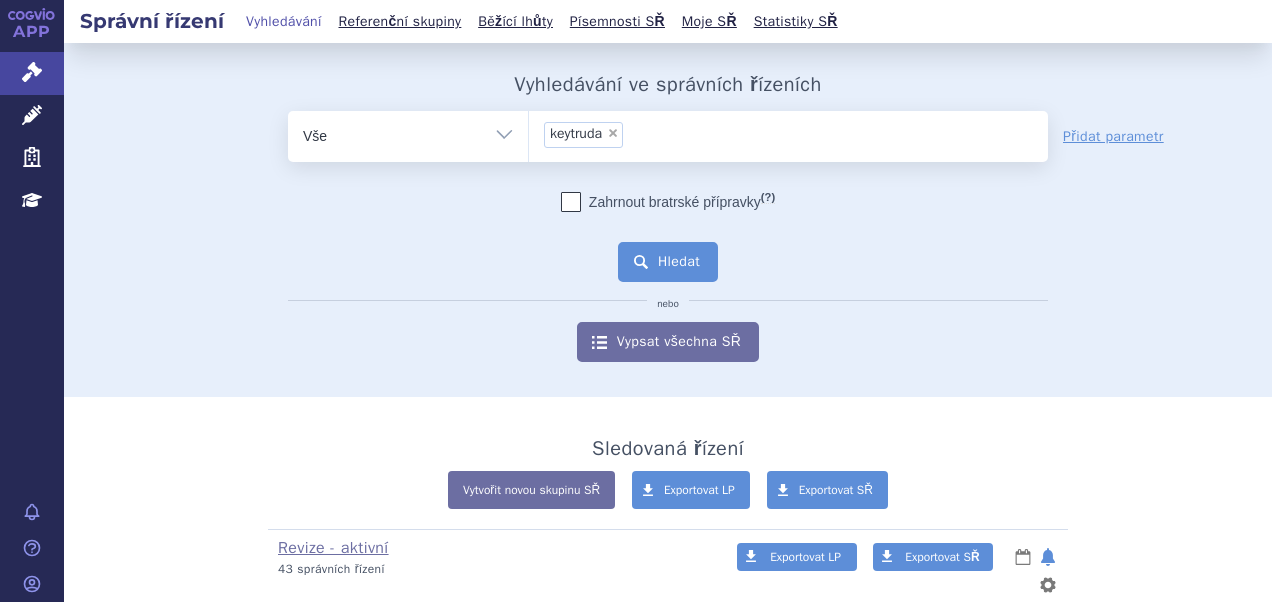 click on "Hledat" at bounding box center [668, 262] 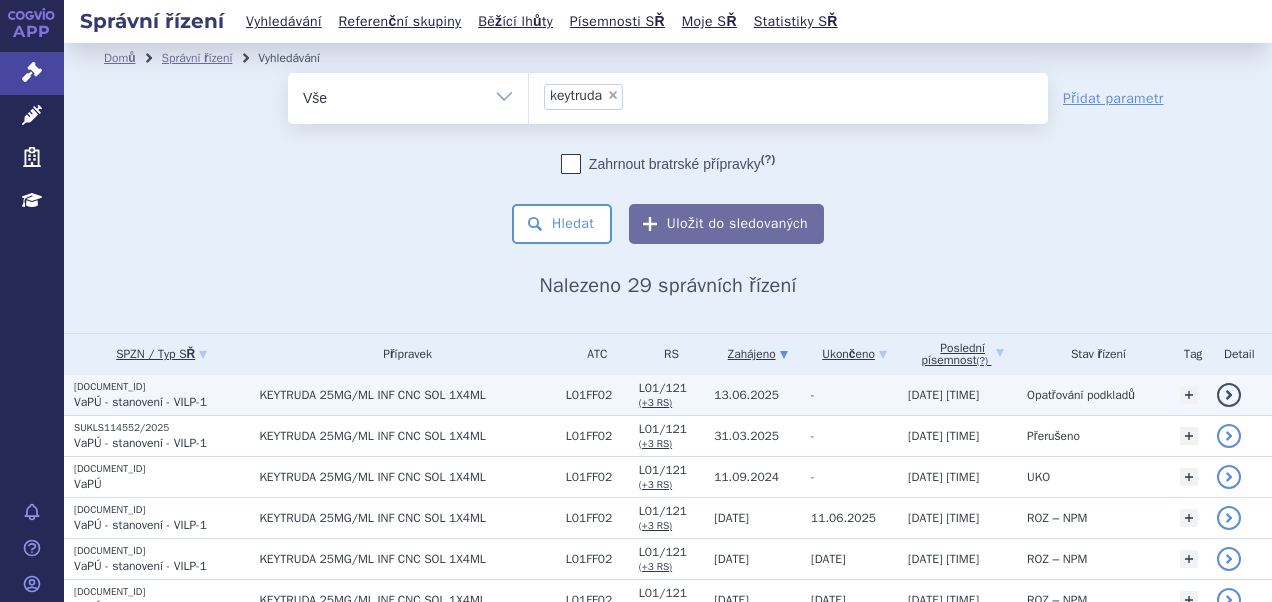 scroll, scrollTop: 0, scrollLeft: 0, axis: both 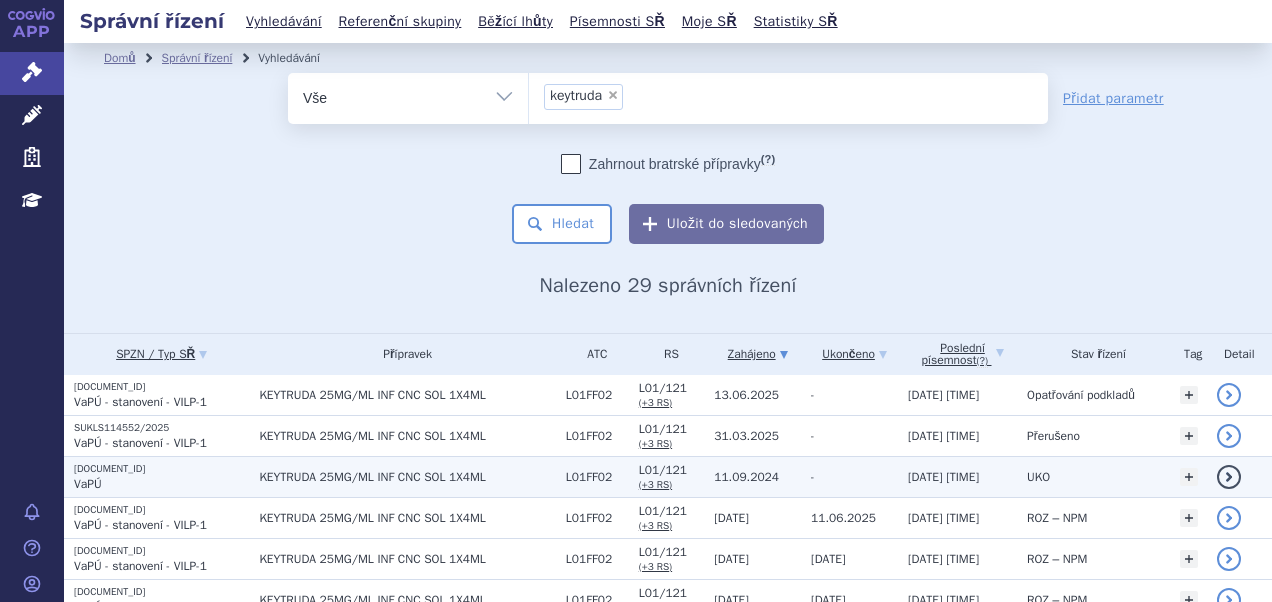 click on "[DOCUMENT_ID]" at bounding box center (161, 469) 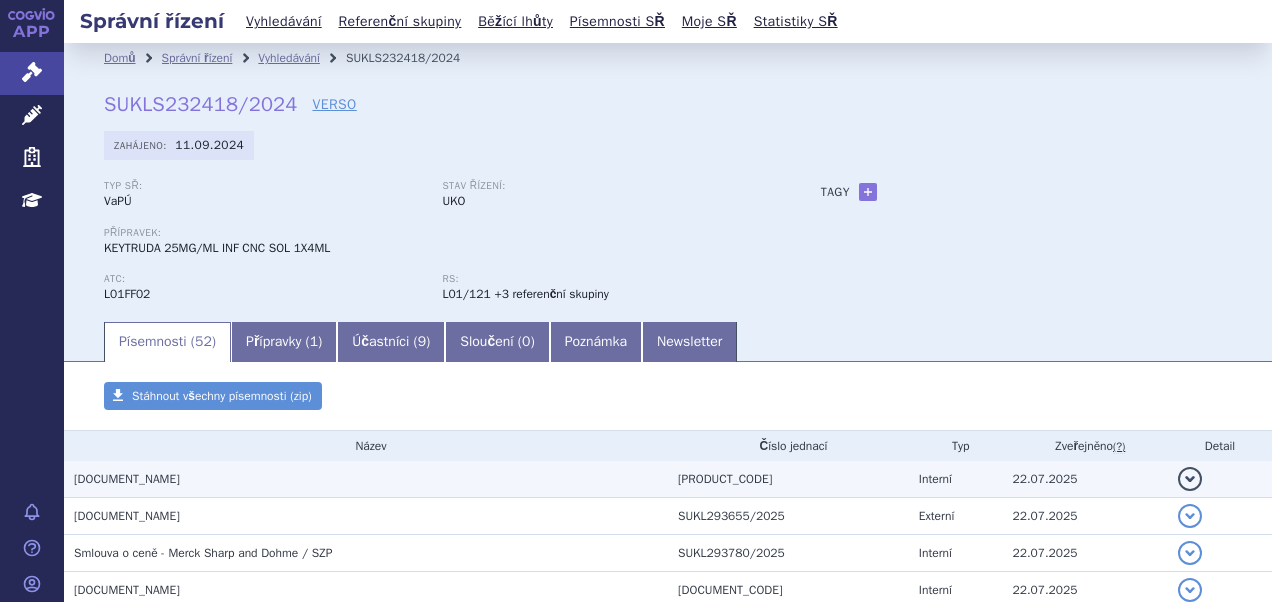 scroll, scrollTop: 0, scrollLeft: 0, axis: both 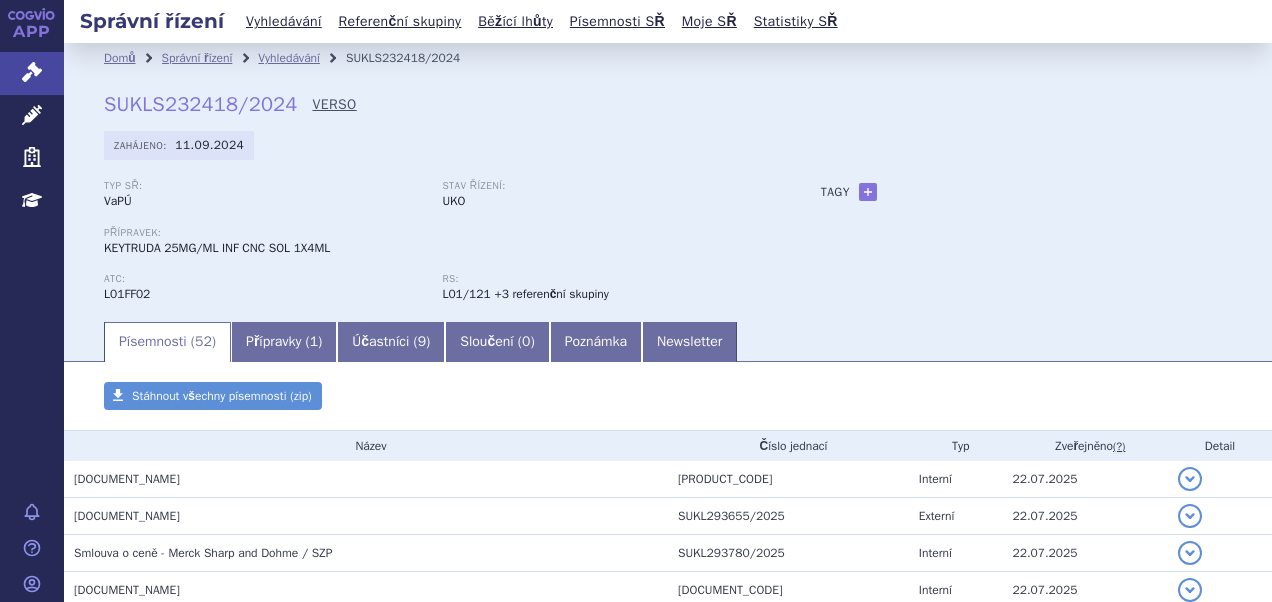 click on "VERSO" at bounding box center [334, 105] 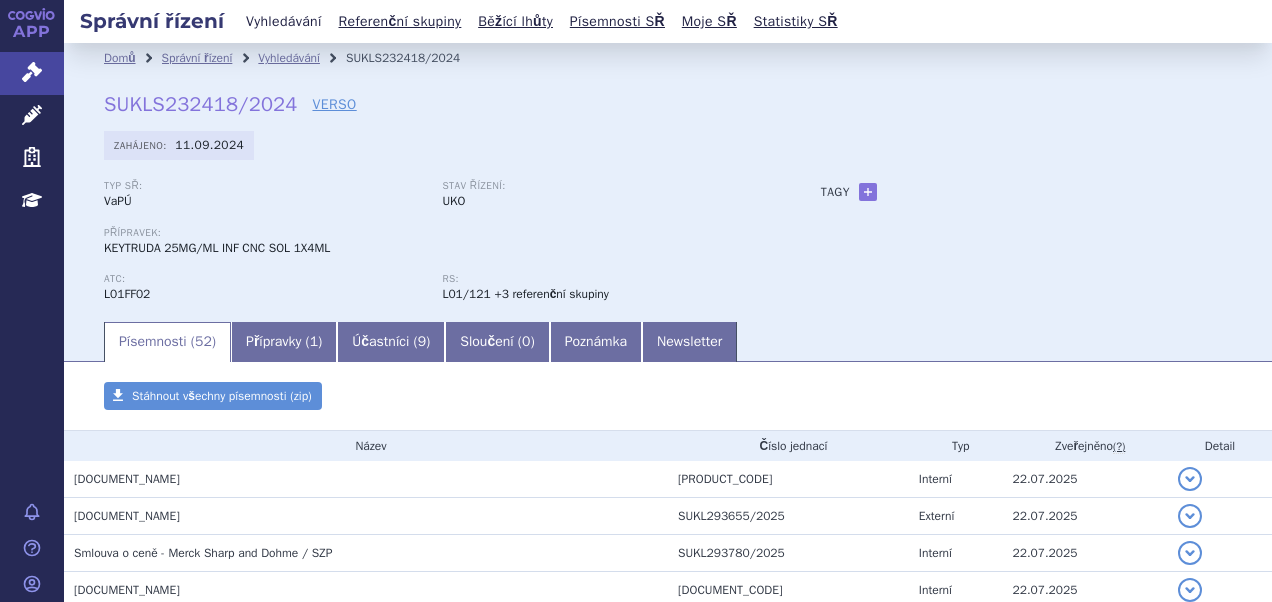 click on "Vyhledávání" at bounding box center (284, 21) 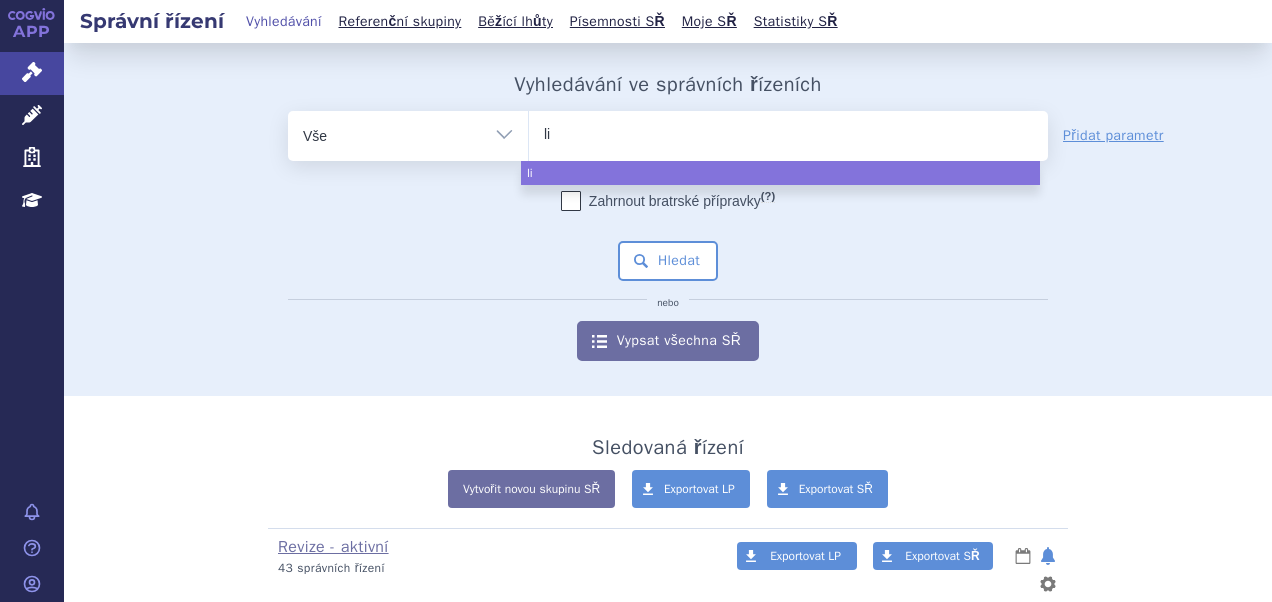 select 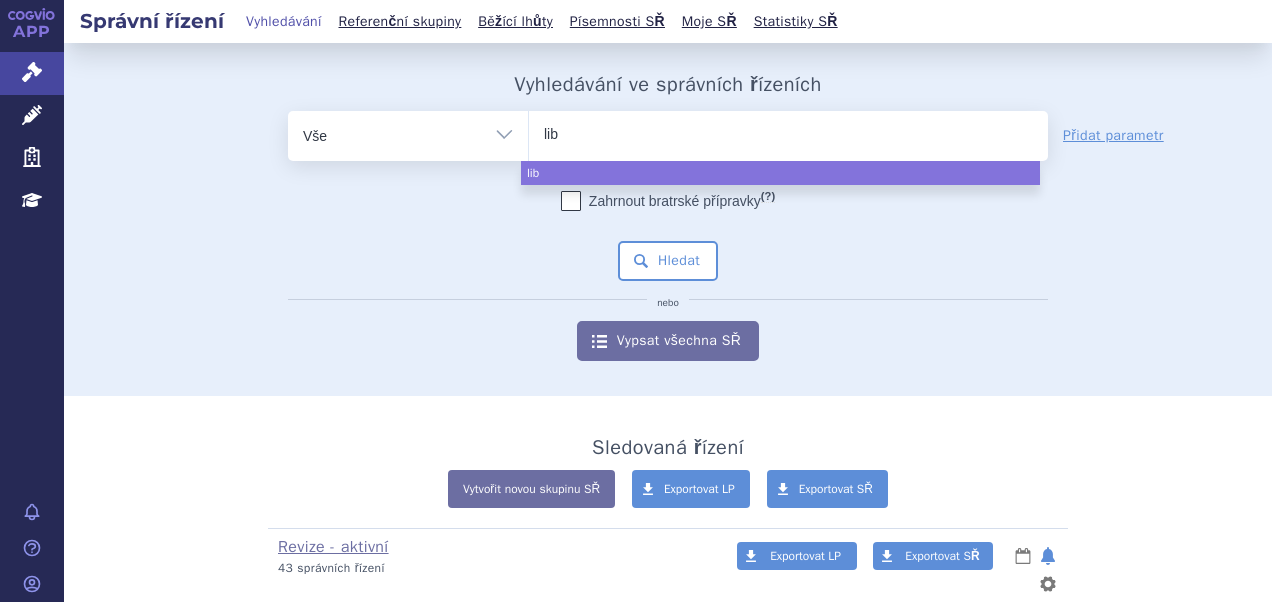 type on "libt" 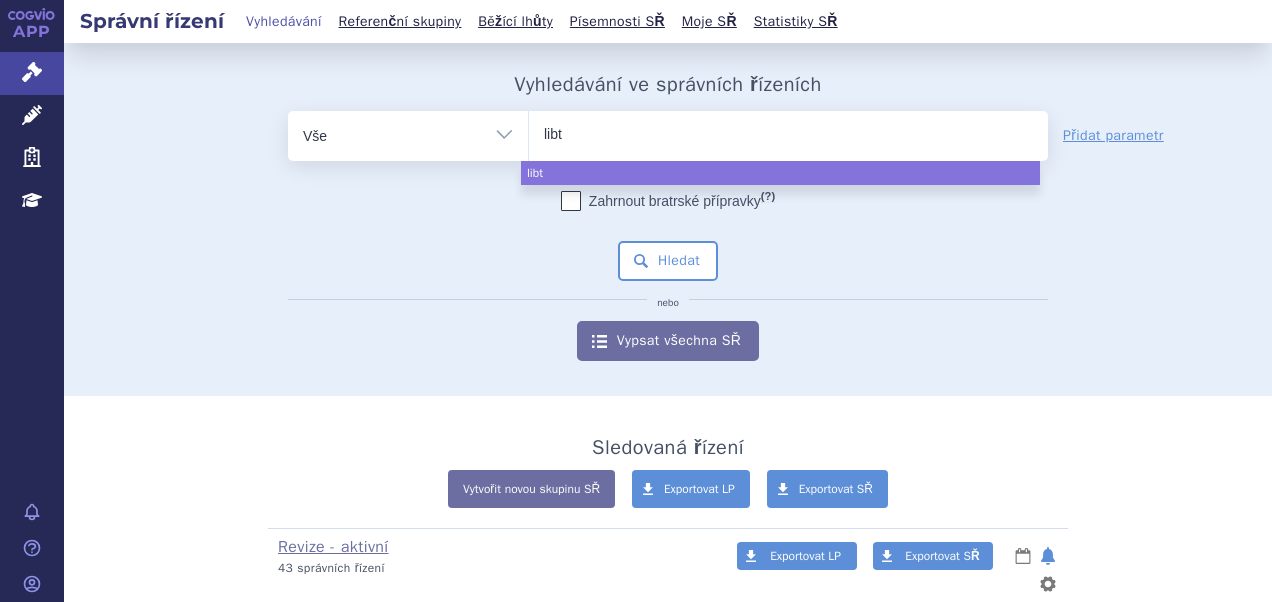 type on "libta" 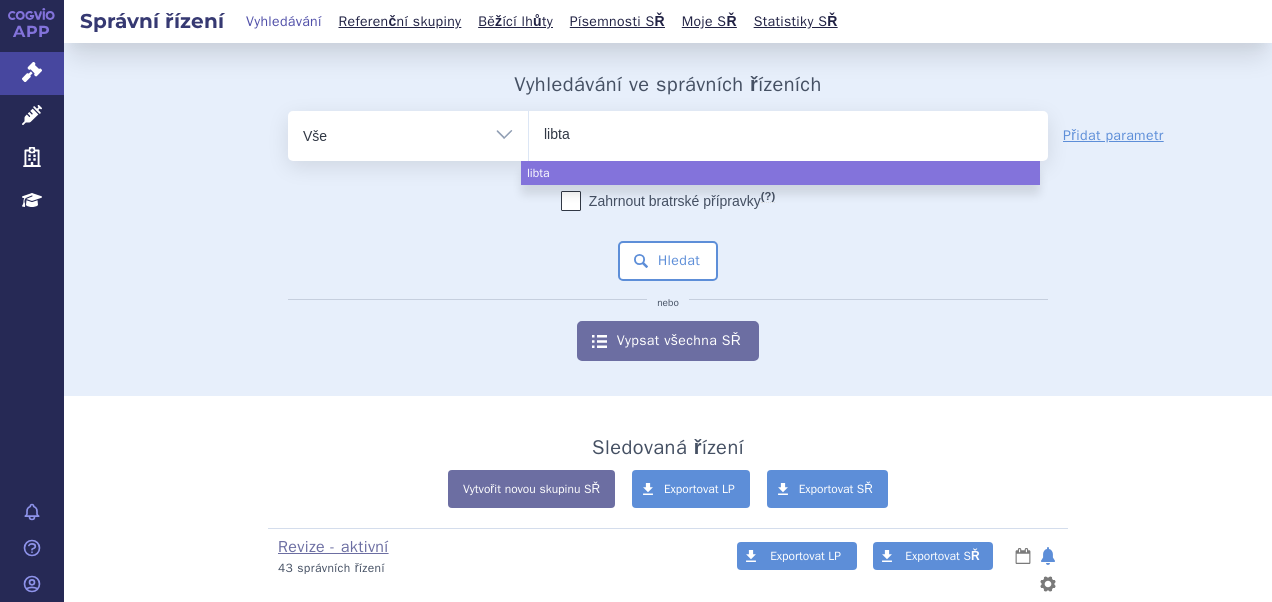 type on "libtay" 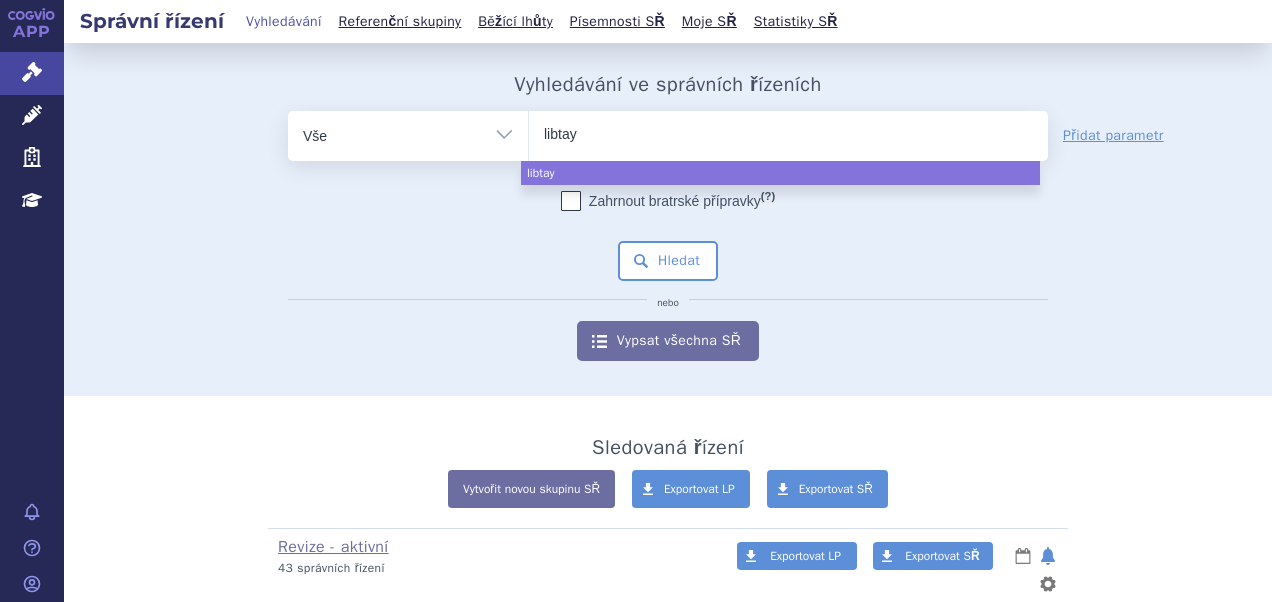 type on "libtayo" 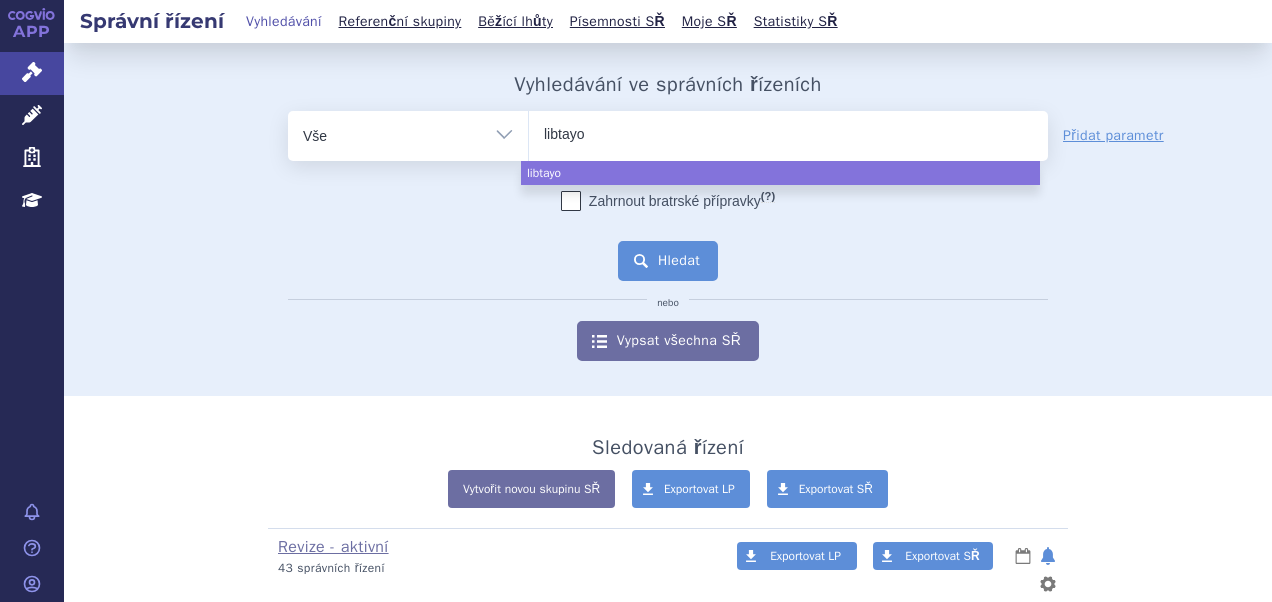 select on "libtayo" 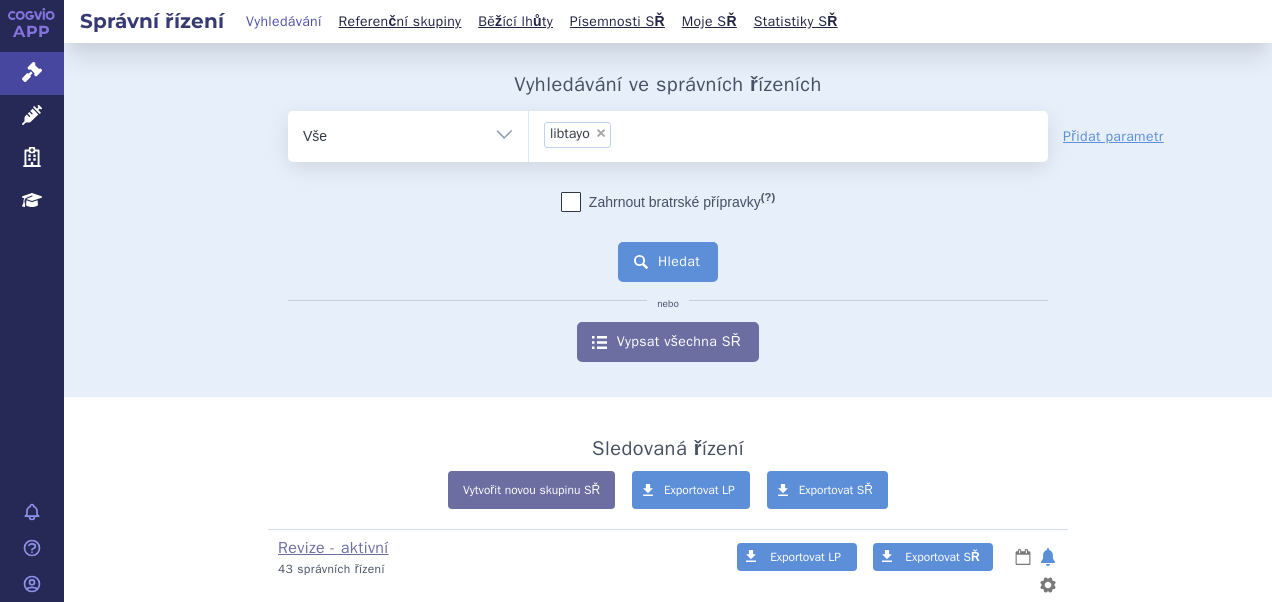 click on "Hledat" at bounding box center [668, 262] 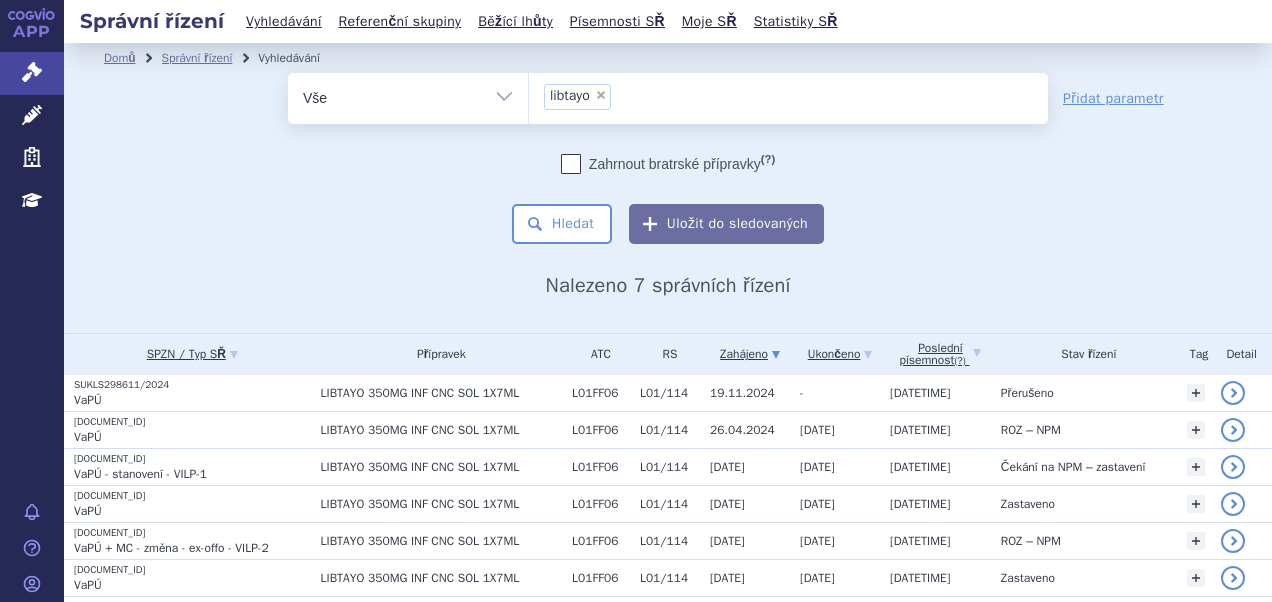 scroll, scrollTop: 0, scrollLeft: 0, axis: both 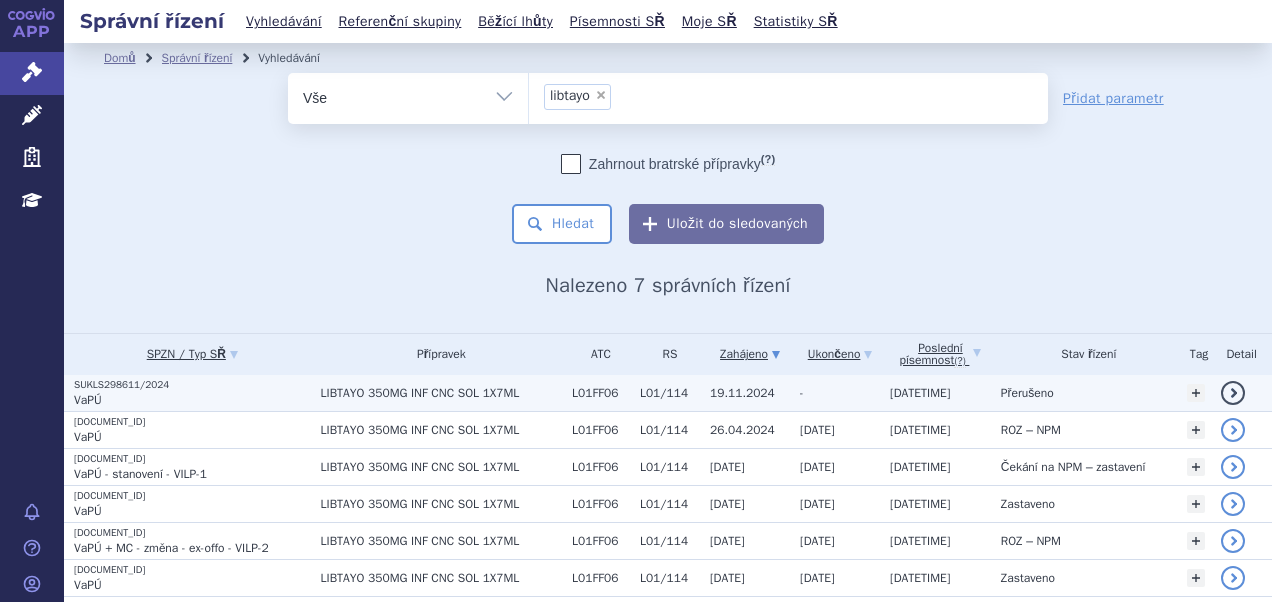 click on "SUKLS298611/2024" at bounding box center (192, 385) 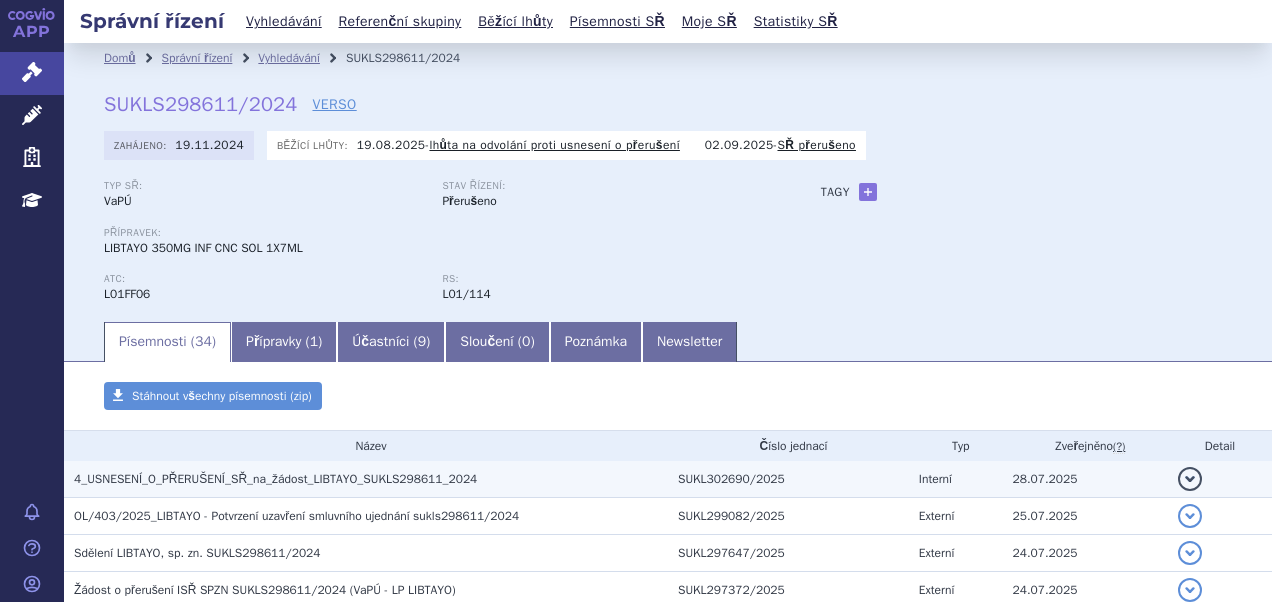 scroll, scrollTop: 0, scrollLeft: 0, axis: both 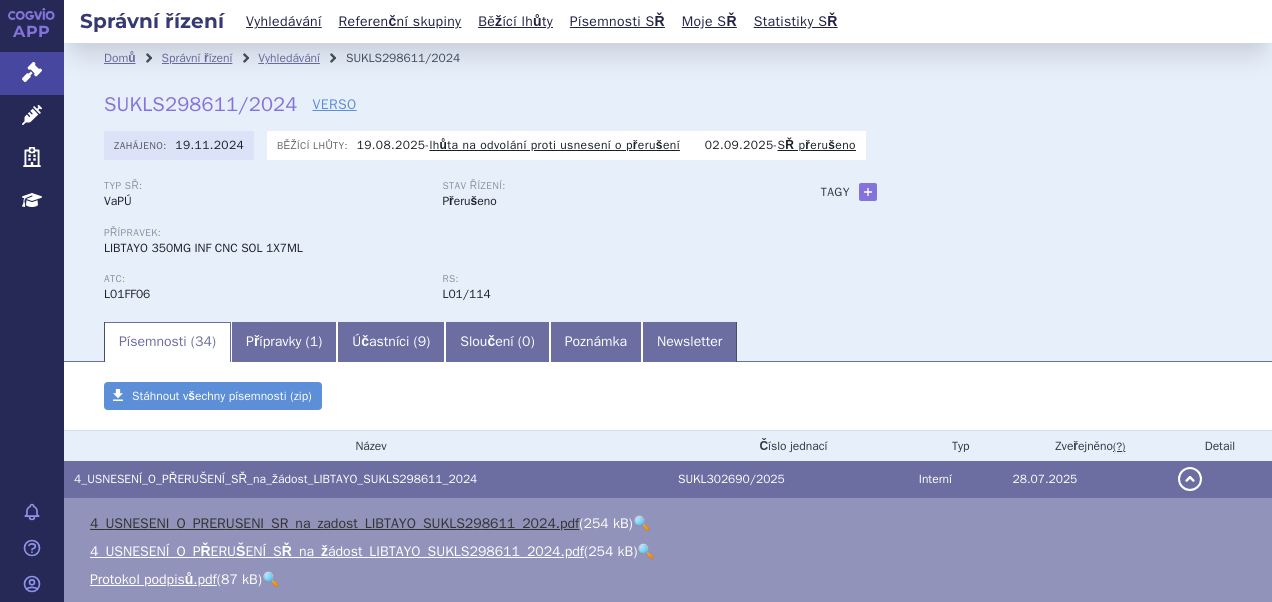 click on "4_USNESENI_O_PRERUSENI_SR_na_zadost_LIBTAYO_SUKLS298611_2024.pdf" at bounding box center [334, 523] 